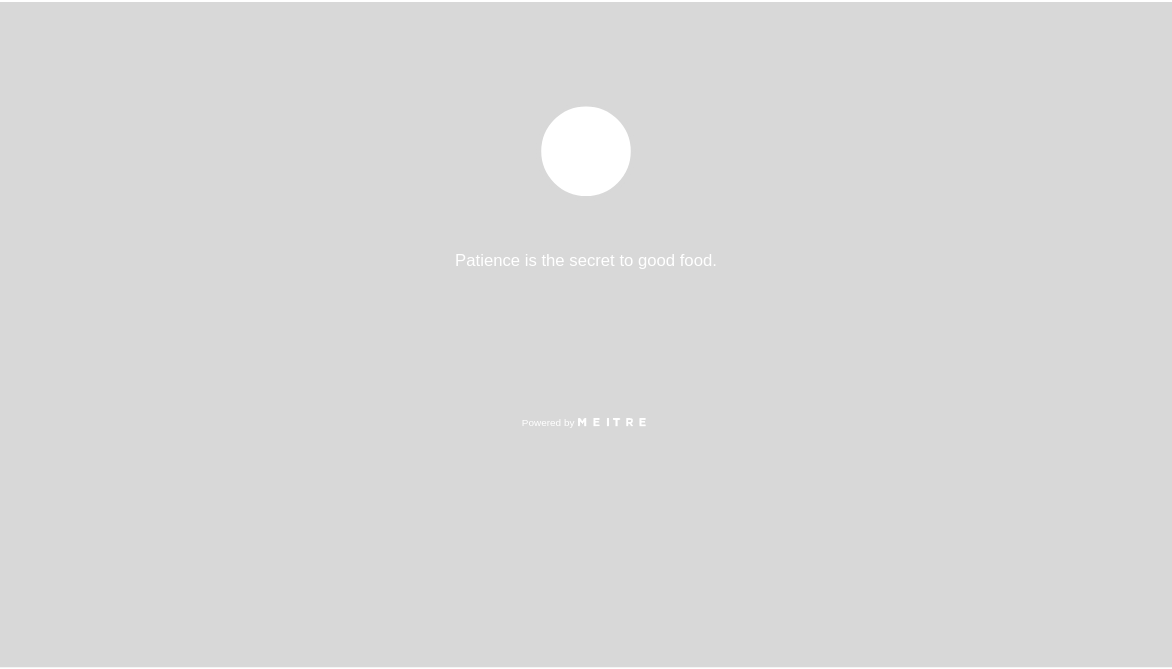 scroll, scrollTop: 0, scrollLeft: 0, axis: both 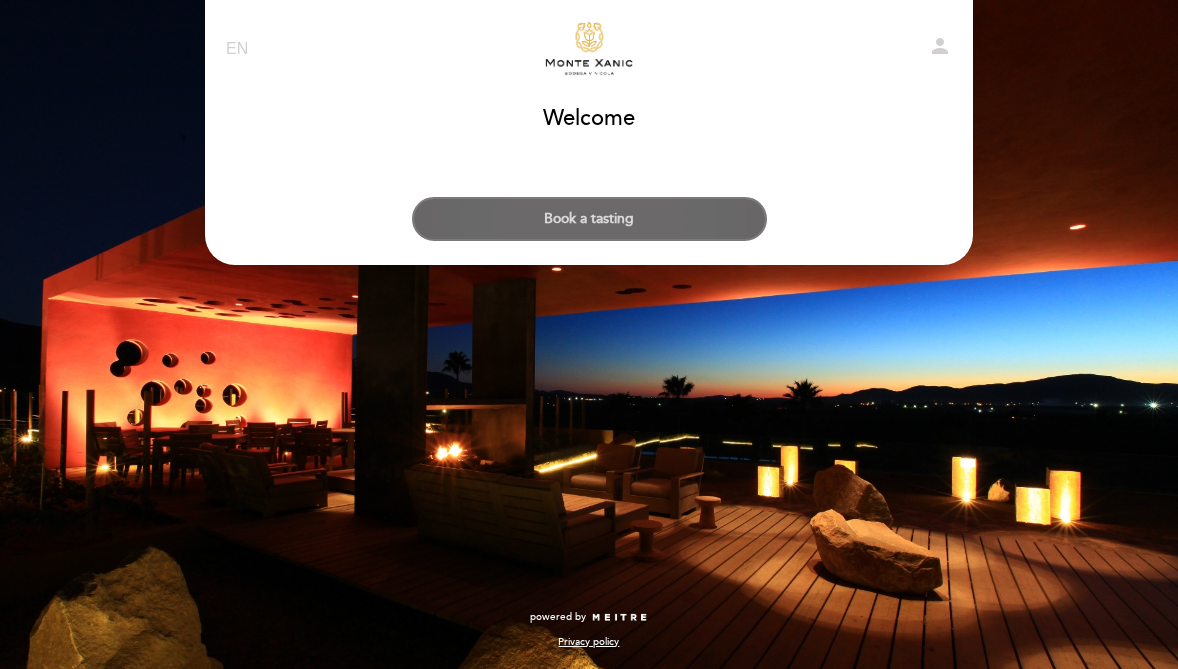 click on "Book a tasting" at bounding box center (589, 219) 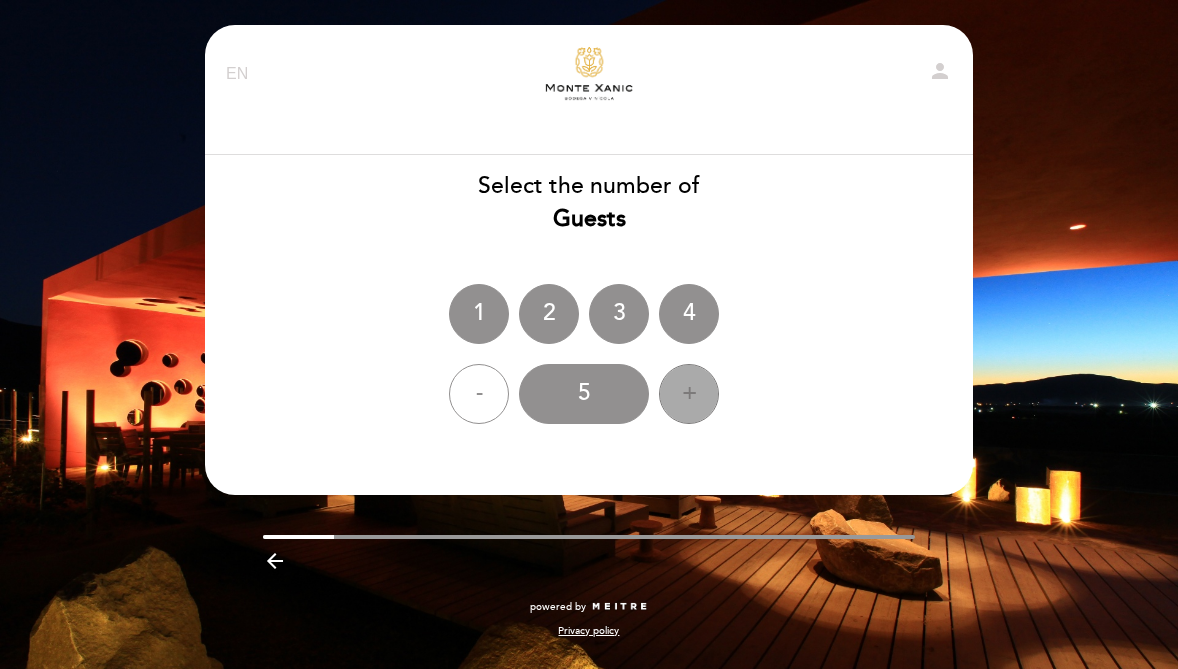 click on "+" at bounding box center (689, 394) 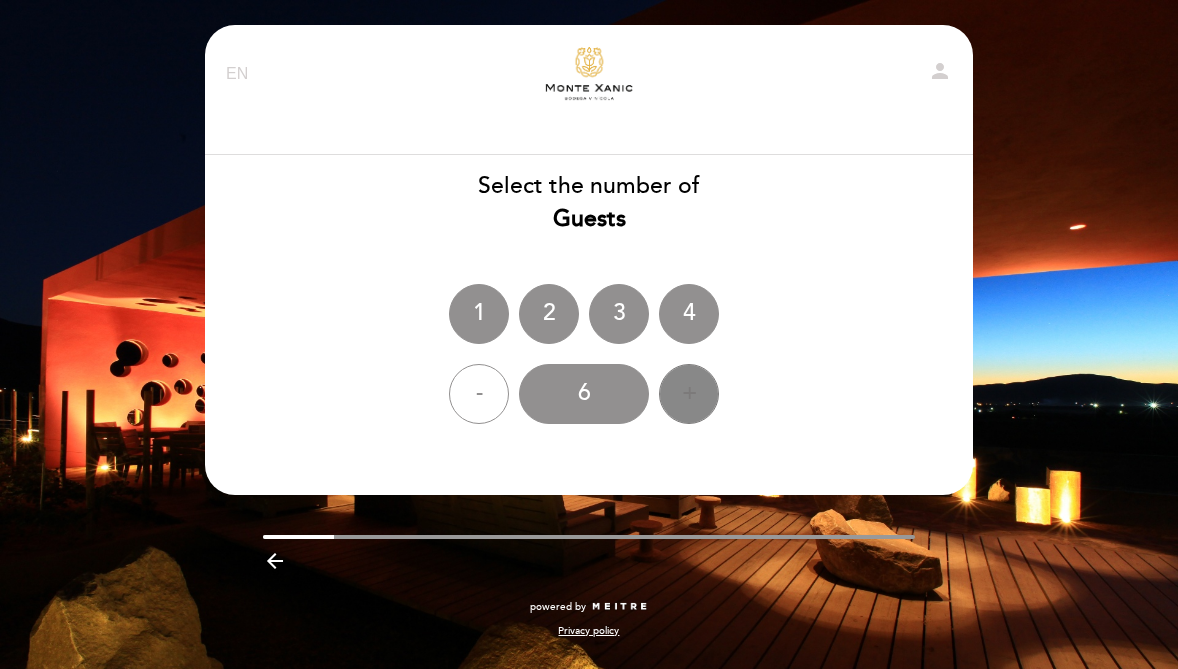 click on "+" at bounding box center [689, 394] 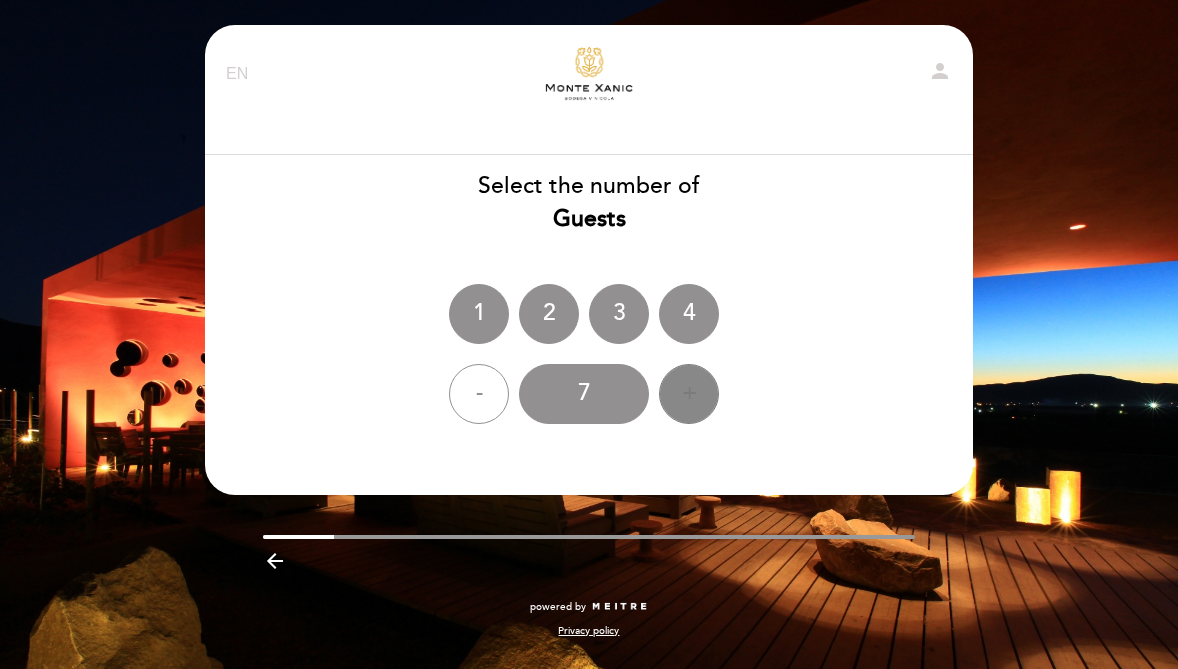 click on "+" at bounding box center (689, 394) 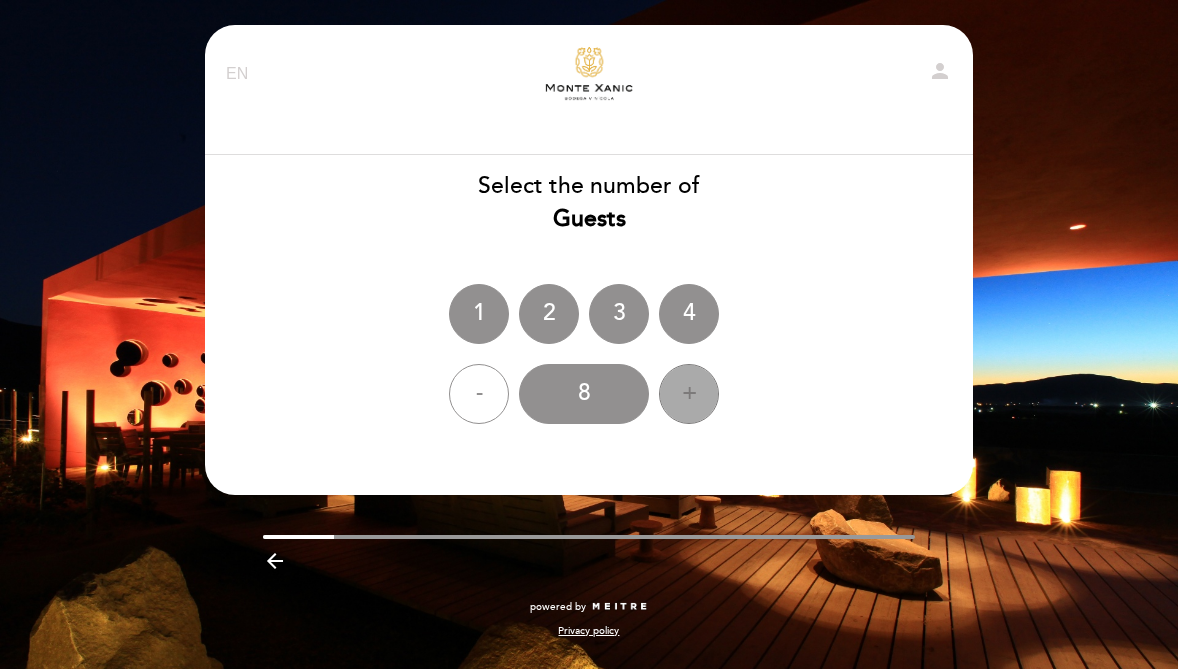 click on "+" at bounding box center [689, 394] 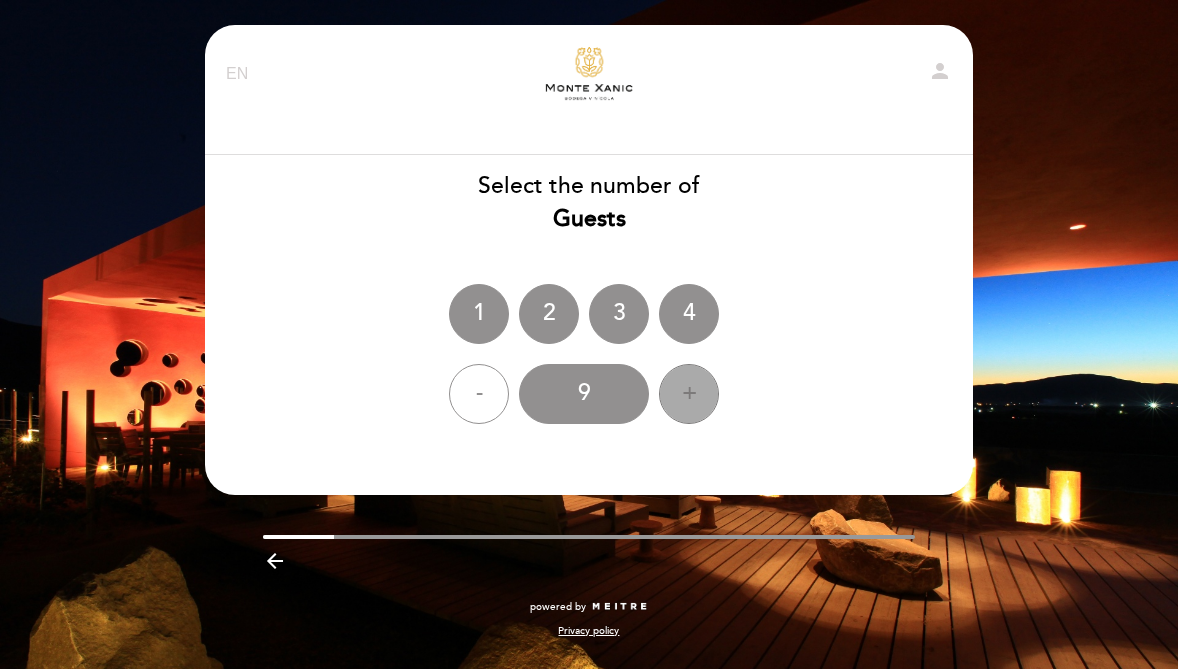 click on "+" at bounding box center (689, 394) 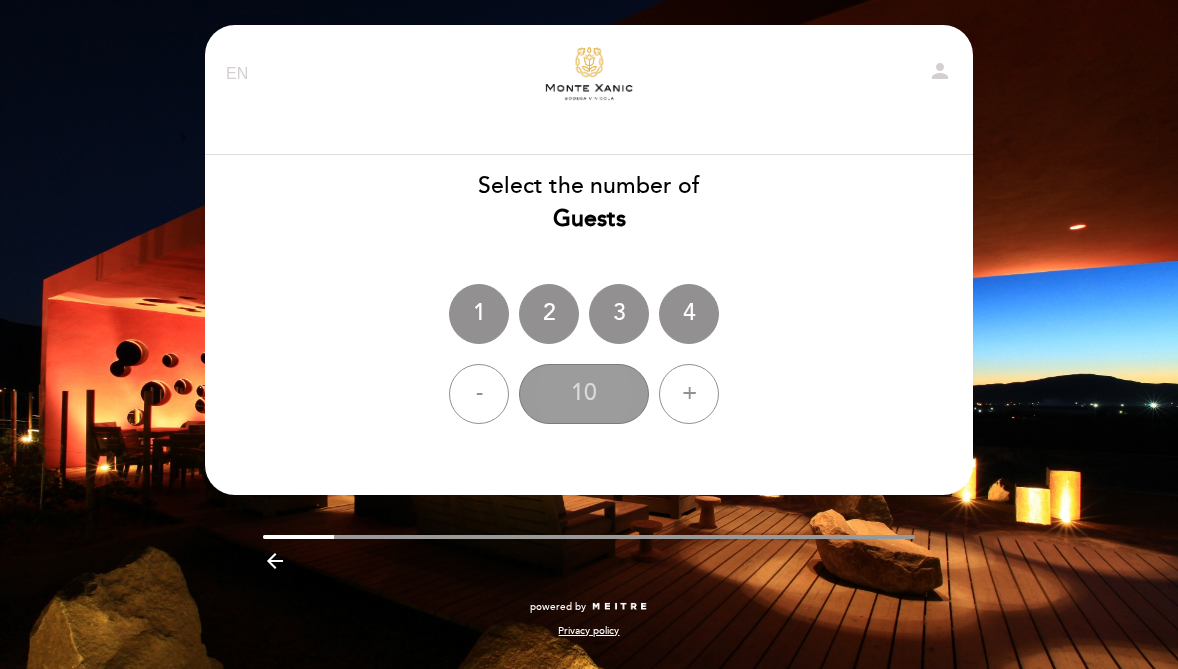 click on "10" at bounding box center [584, 394] 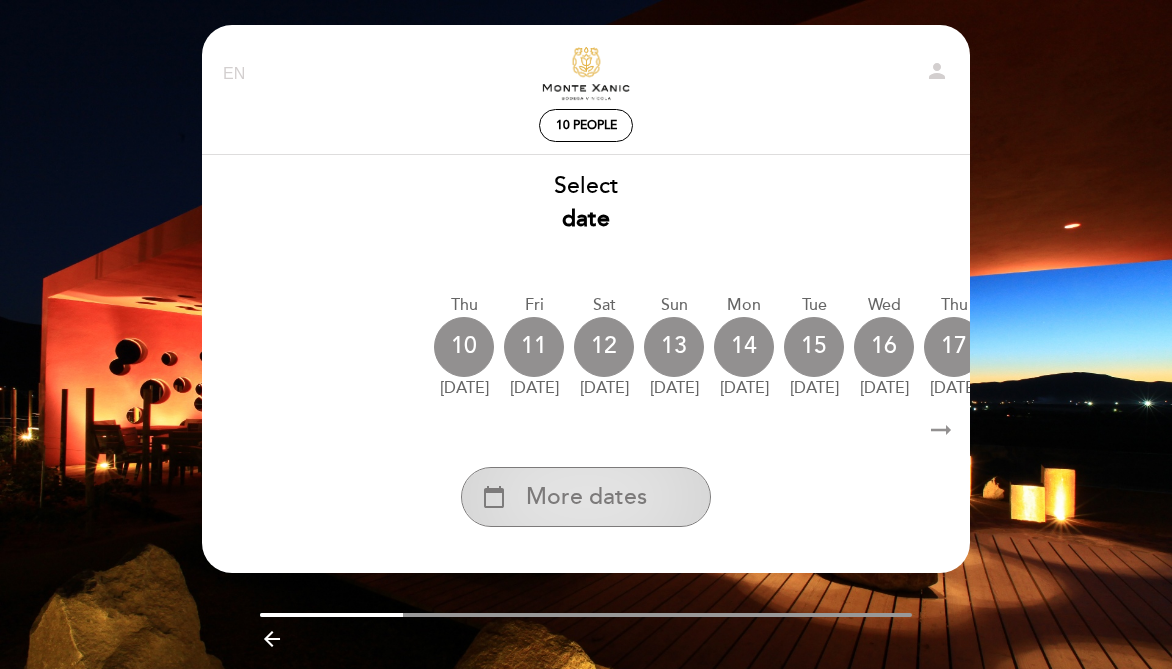 click on "More dates" at bounding box center (586, 497) 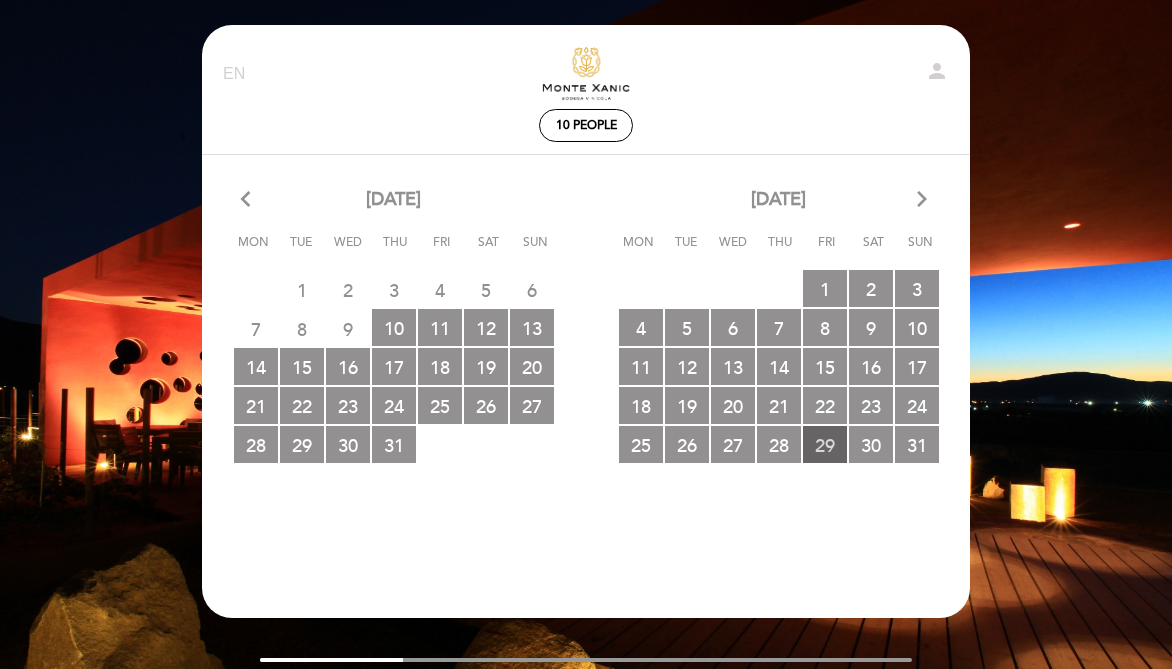 click on "29
RESERVATIONS AVAILABLE" at bounding box center [825, 444] 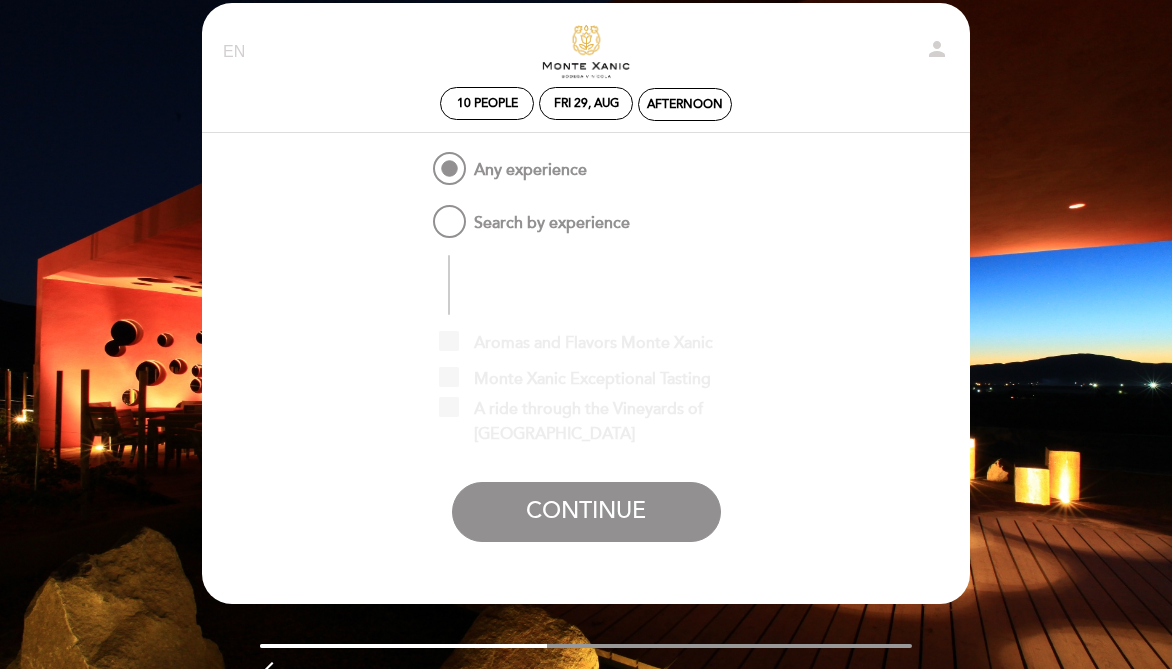 scroll, scrollTop: 4, scrollLeft: 0, axis: vertical 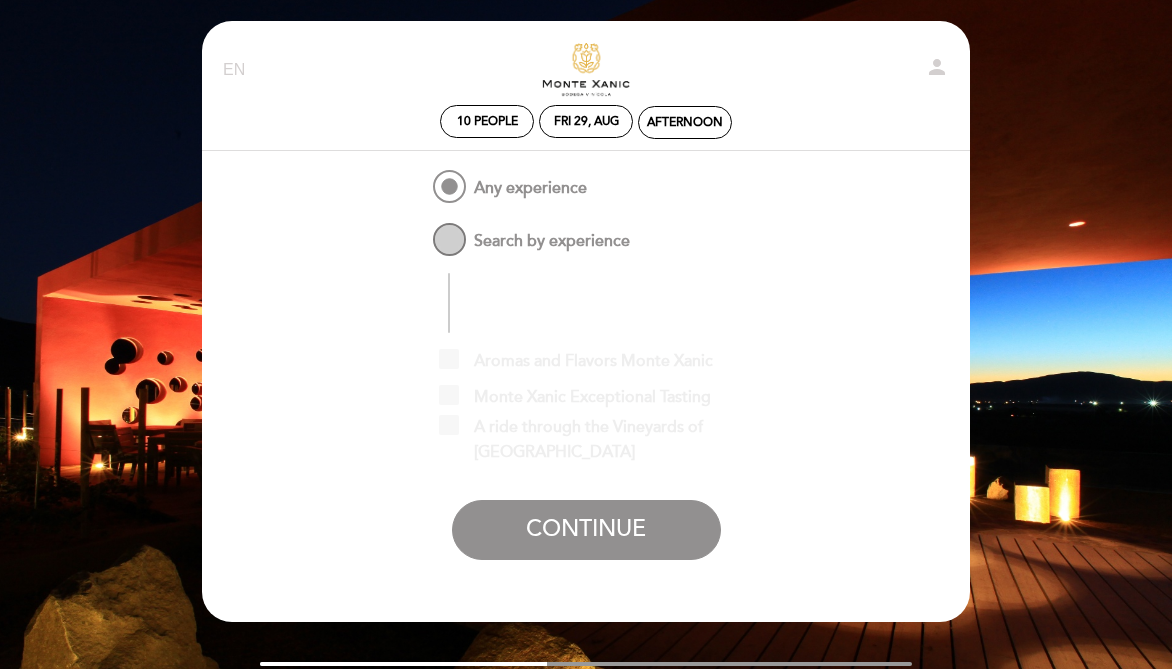 click on "Search by experience" at bounding box center (529, 231) 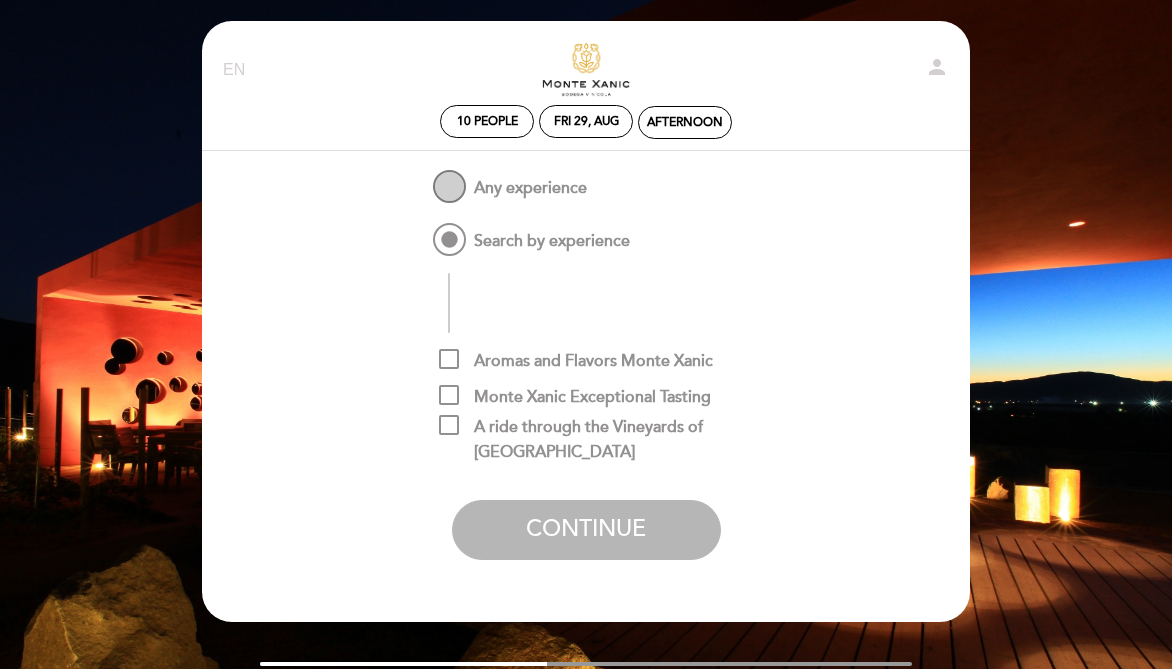 click on "Any experience" at bounding box center (508, 178) 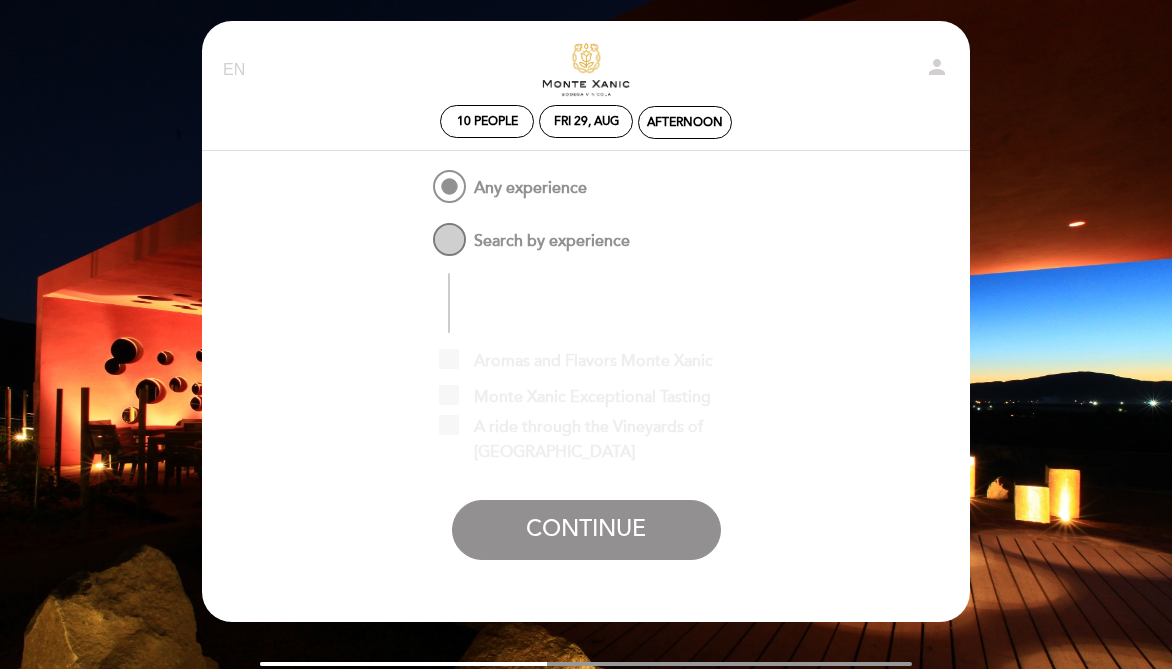 click on "Search by experience" at bounding box center [529, 231] 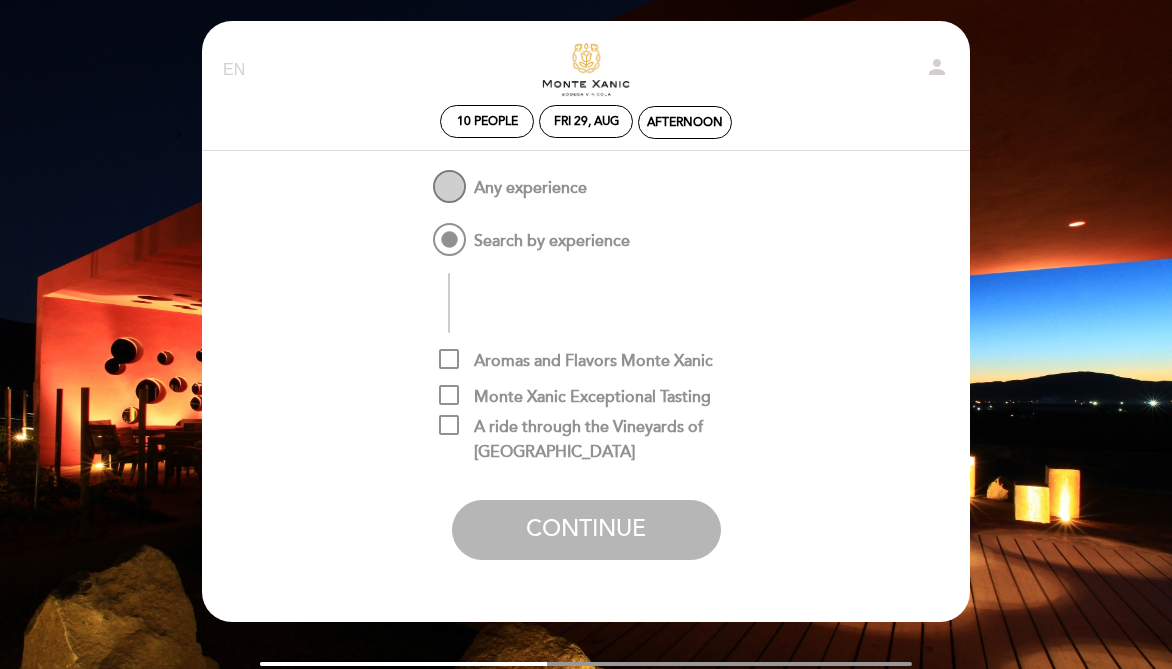 click on "Any experience" at bounding box center [508, 178] 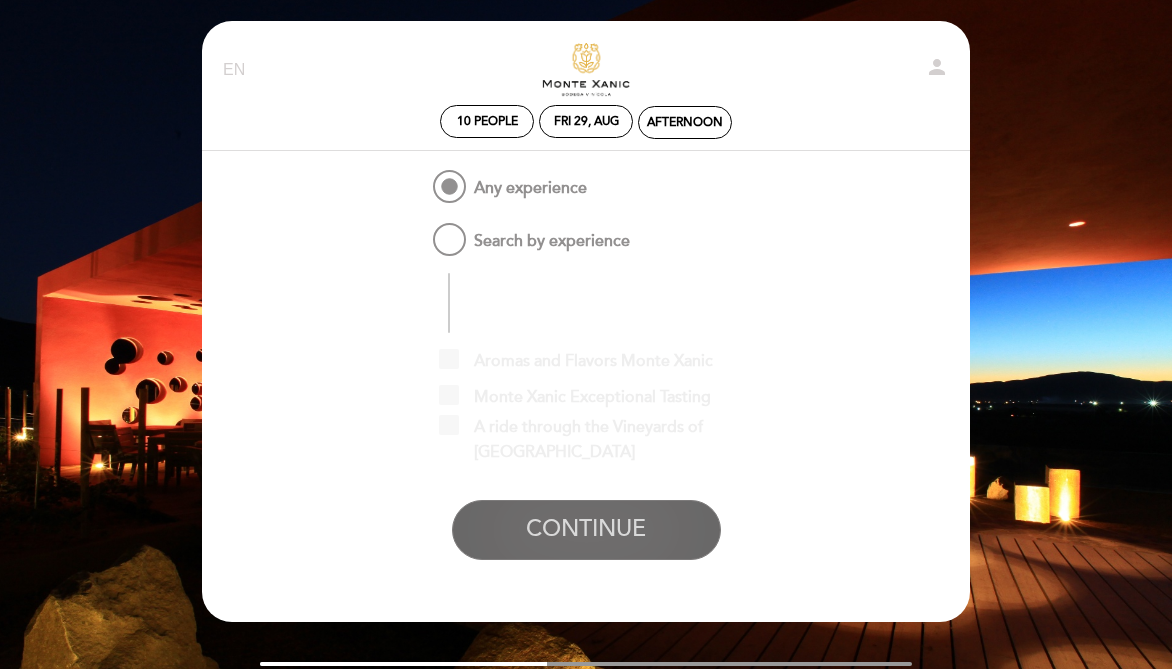 click on "CONTINUE" at bounding box center [586, 530] 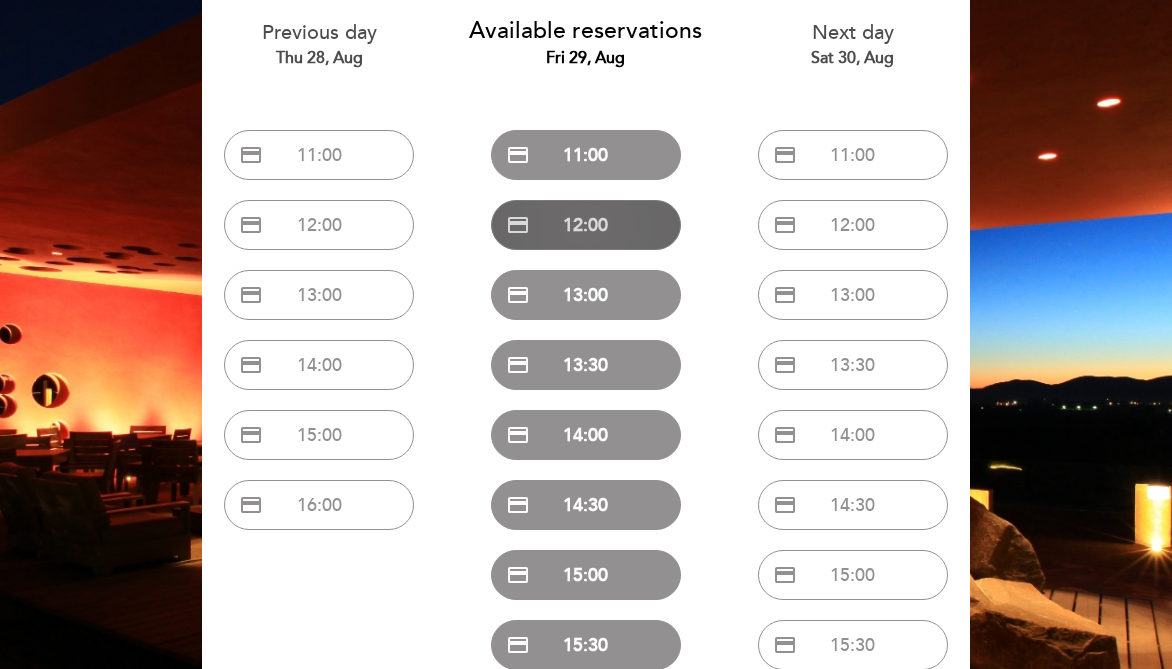 scroll, scrollTop: 209, scrollLeft: 0, axis: vertical 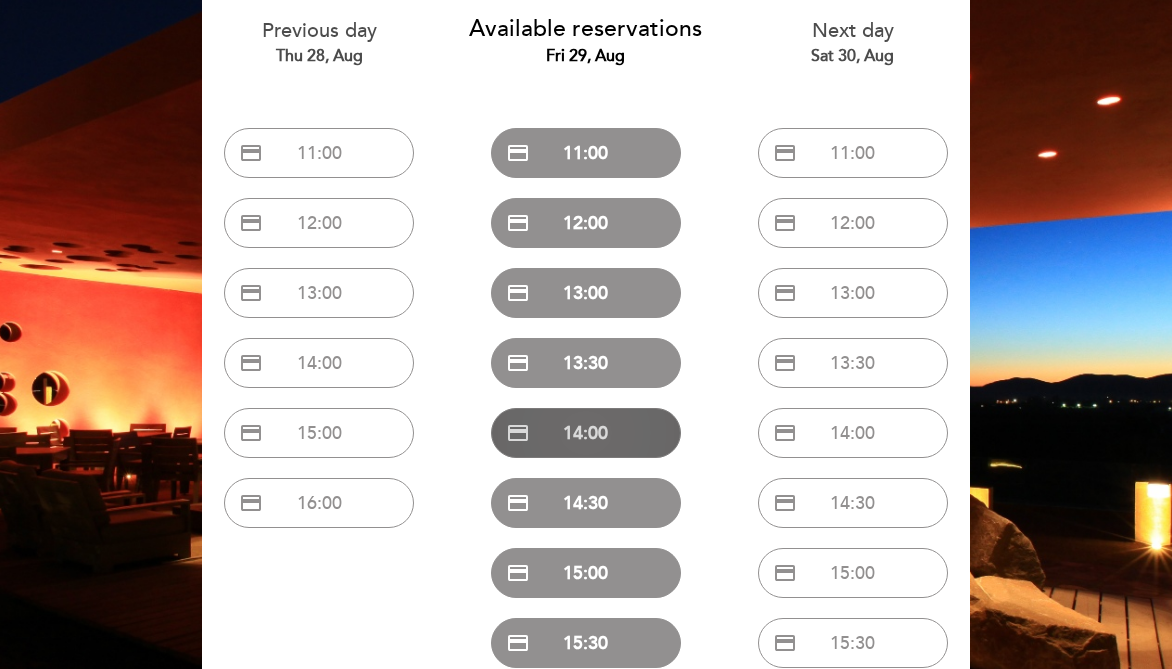 click on "credit_card
14:00" at bounding box center (586, 433) 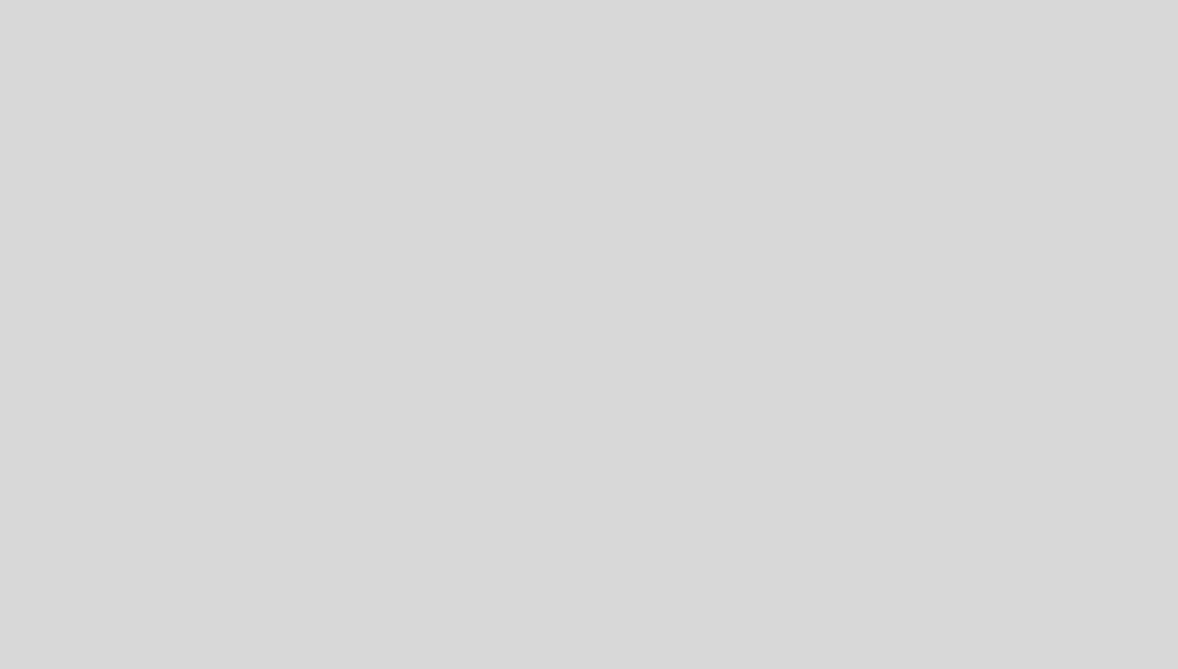 scroll, scrollTop: 0, scrollLeft: 0, axis: both 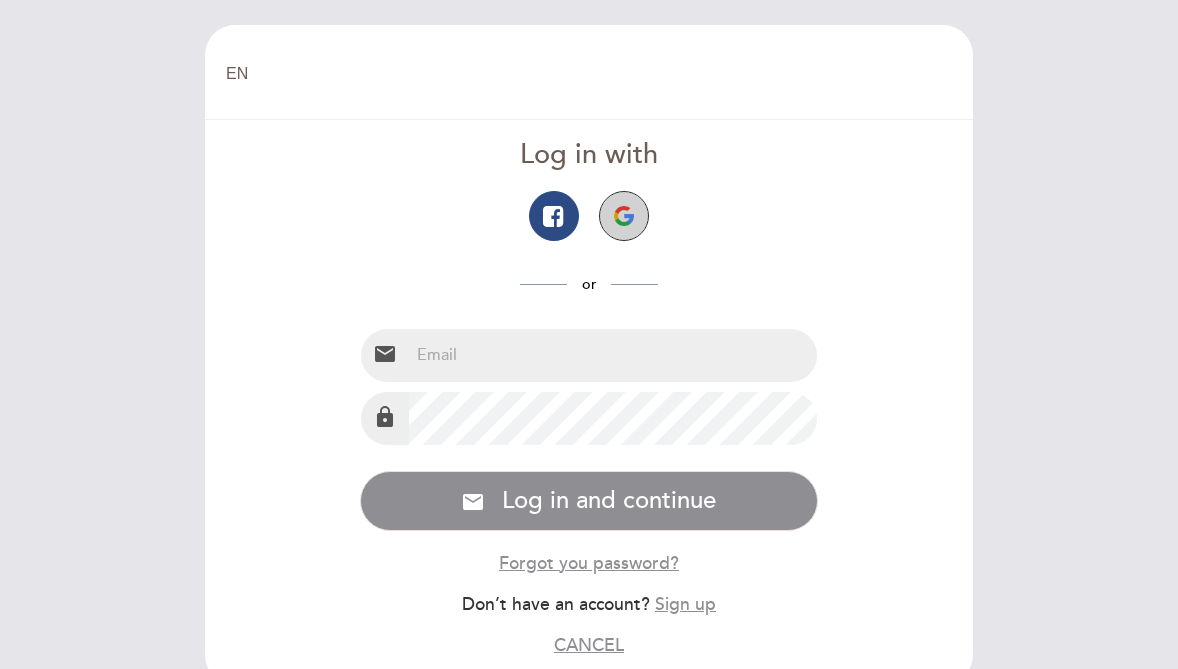 click at bounding box center (624, 216) 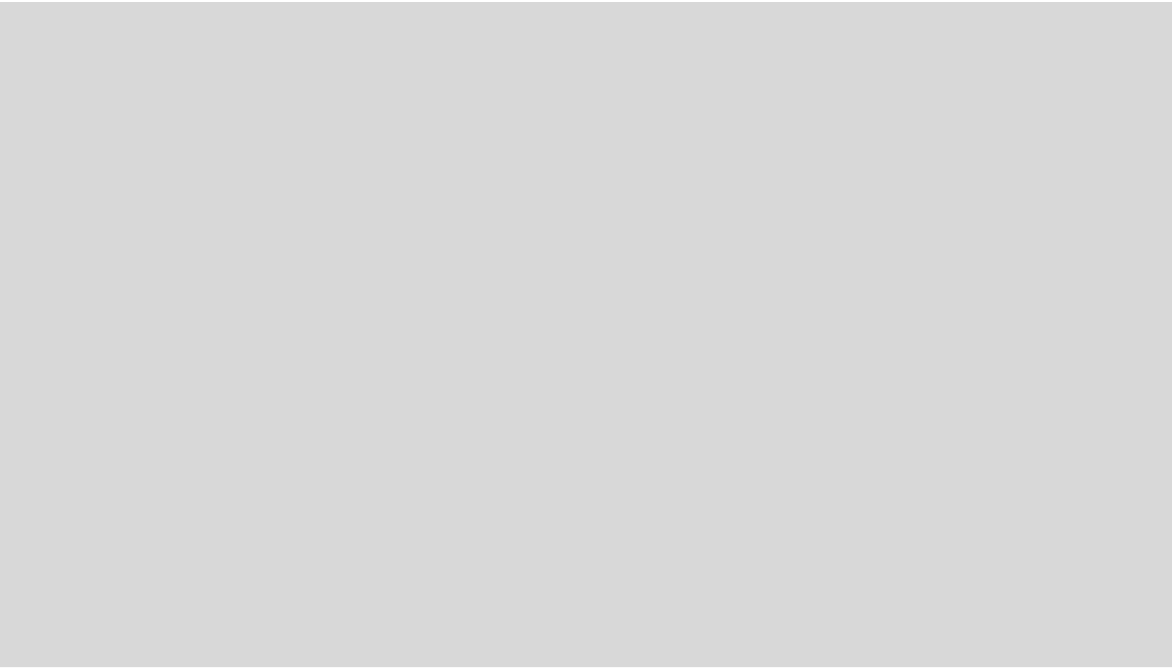 scroll, scrollTop: 0, scrollLeft: 0, axis: both 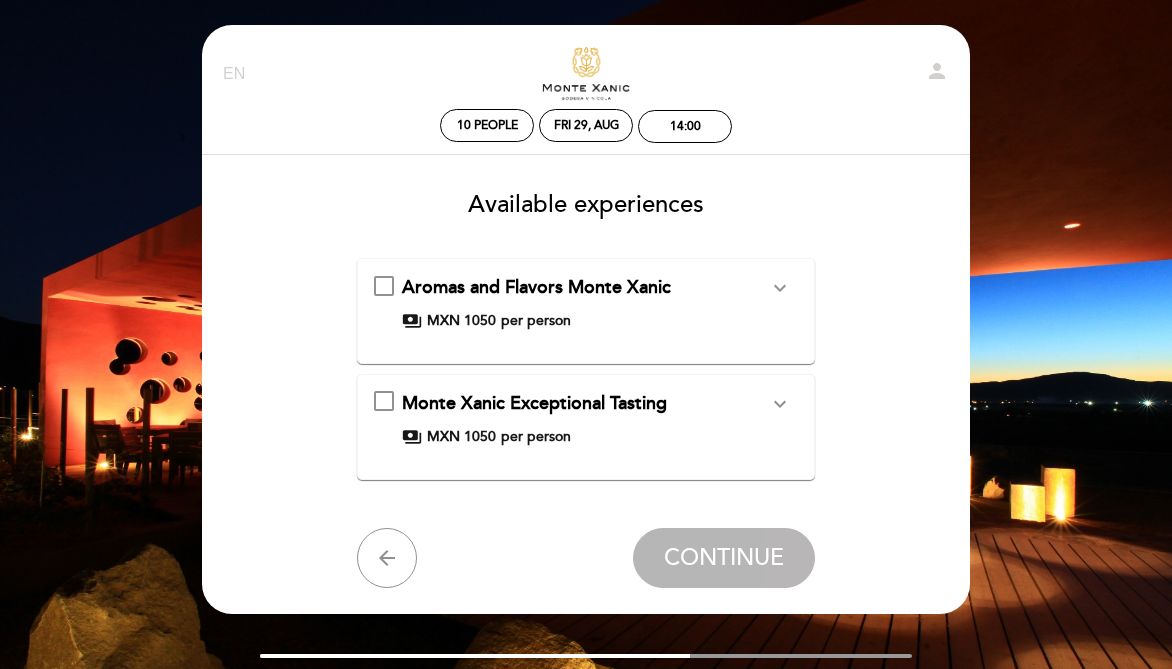 click on "expand_more" at bounding box center [780, 288] 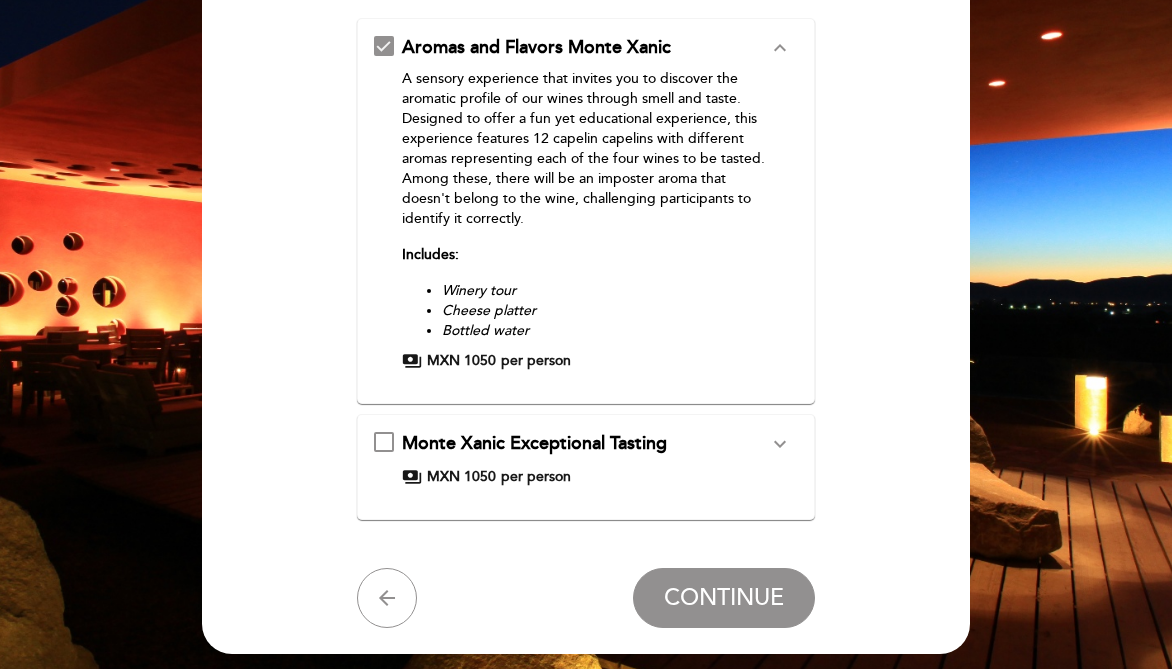 scroll, scrollTop: 271, scrollLeft: 0, axis: vertical 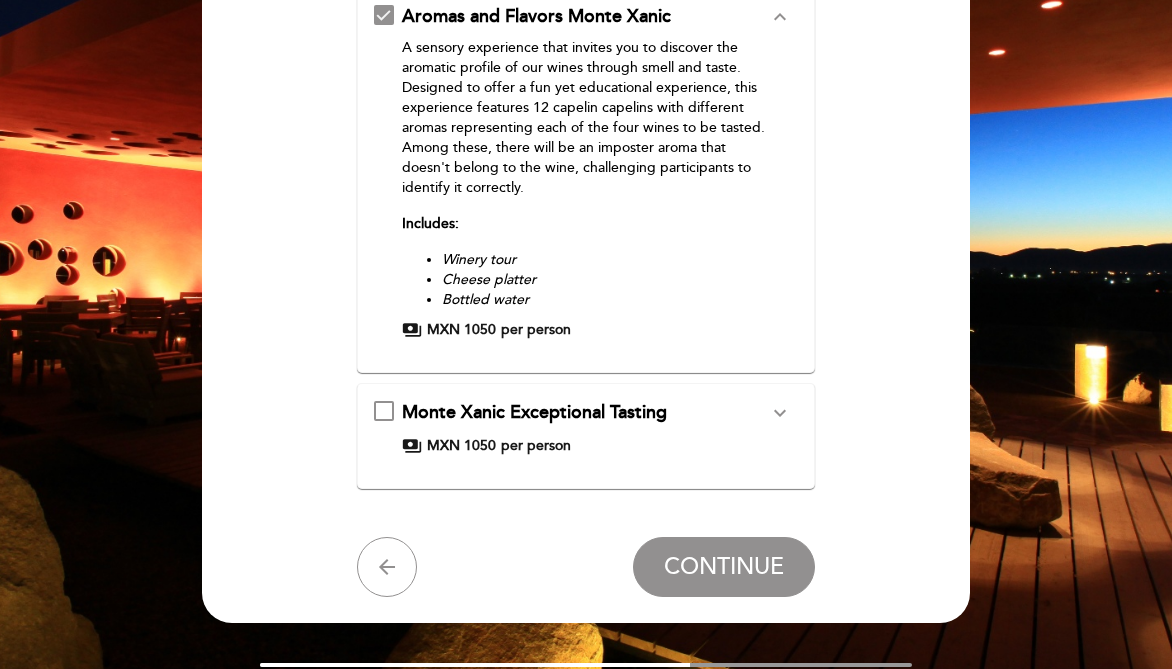 click on "expand_more" at bounding box center (780, 413) 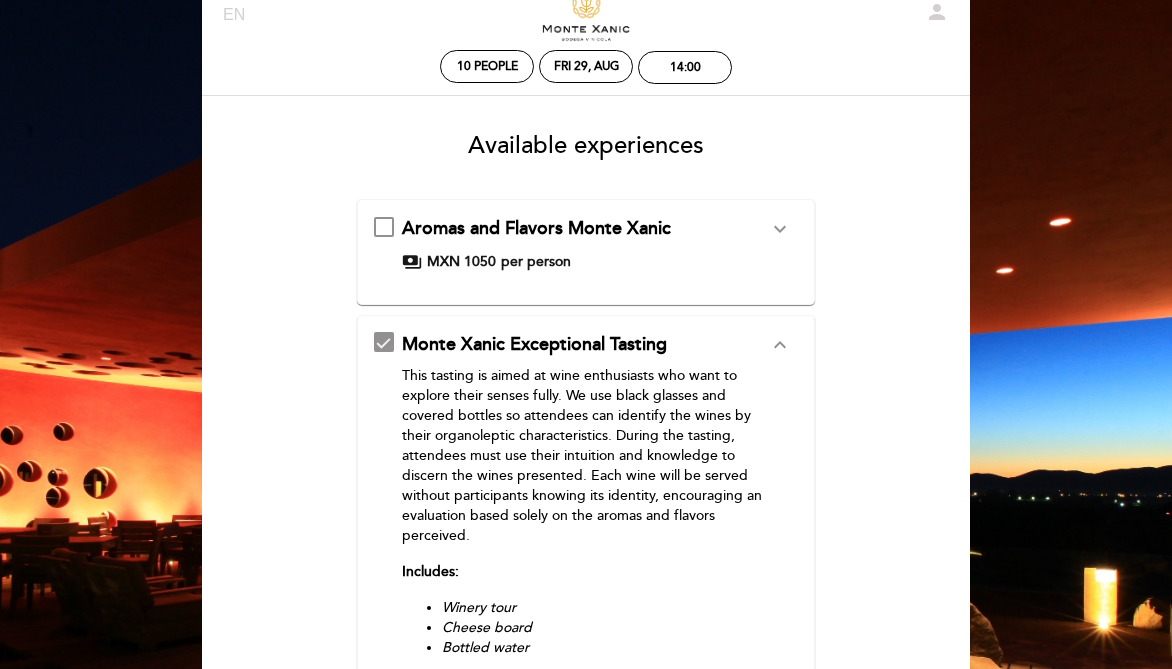 scroll, scrollTop: 56, scrollLeft: 0, axis: vertical 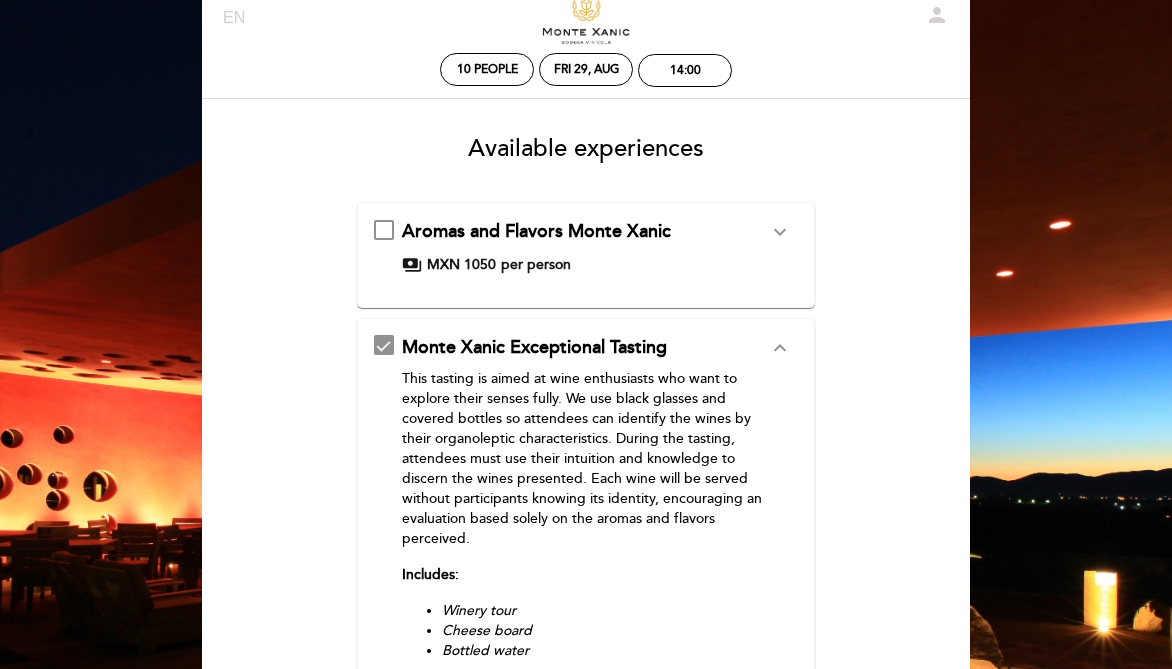 click on "expand_more" at bounding box center [780, 232] 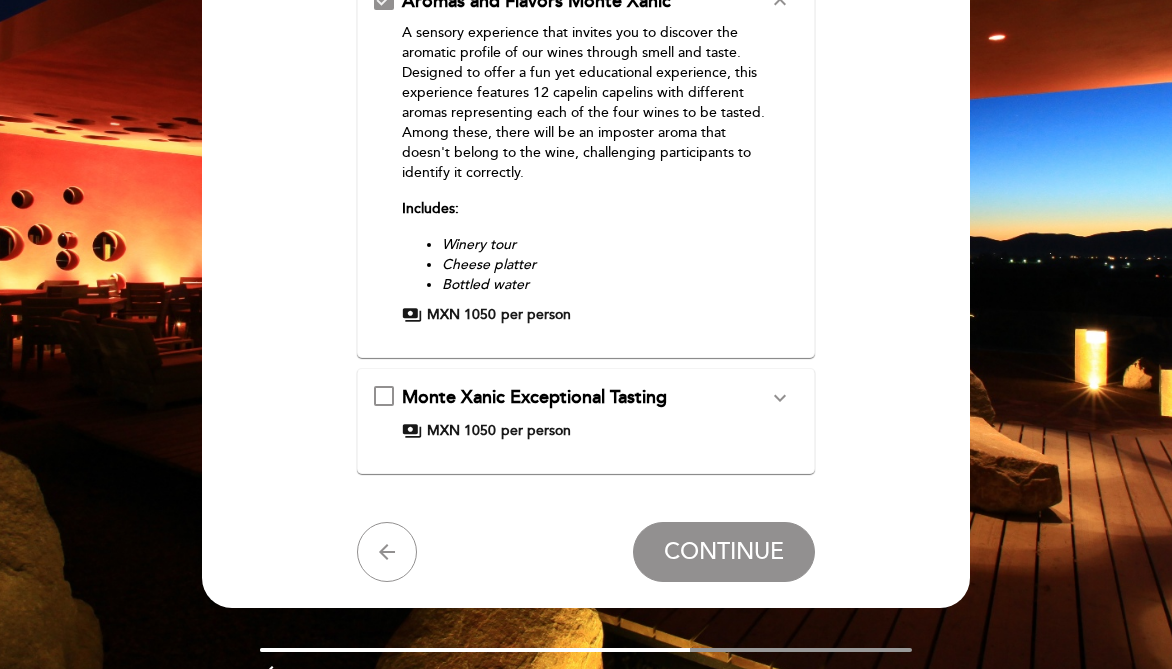 scroll, scrollTop: 288, scrollLeft: 0, axis: vertical 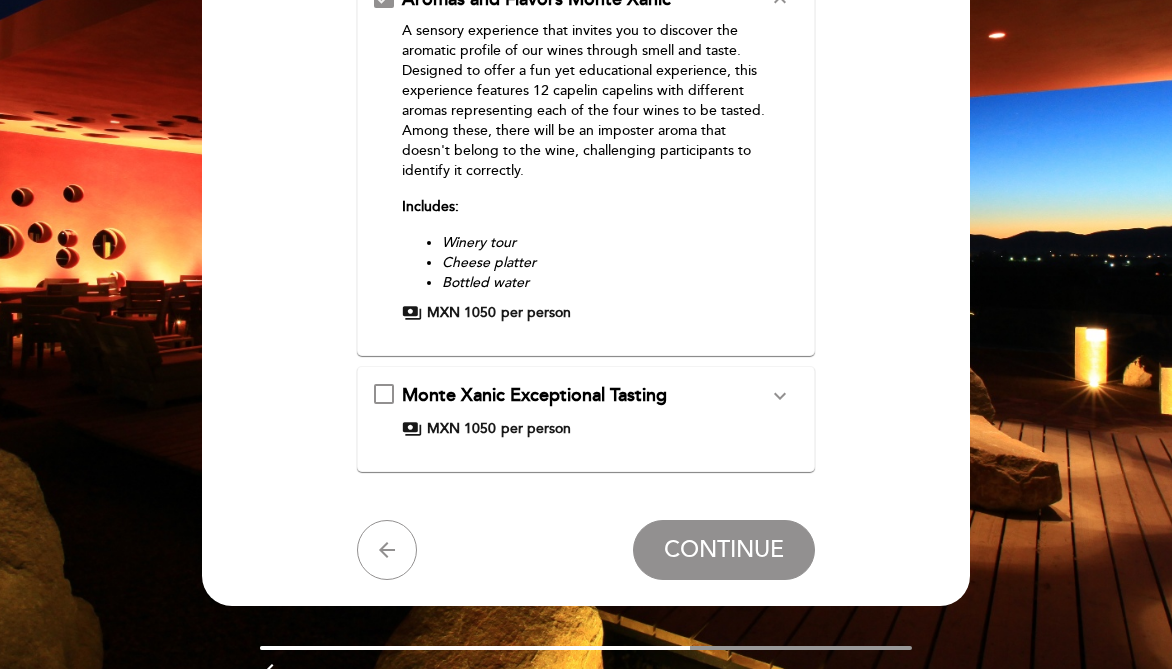 click on "expand_more" at bounding box center (780, 396) 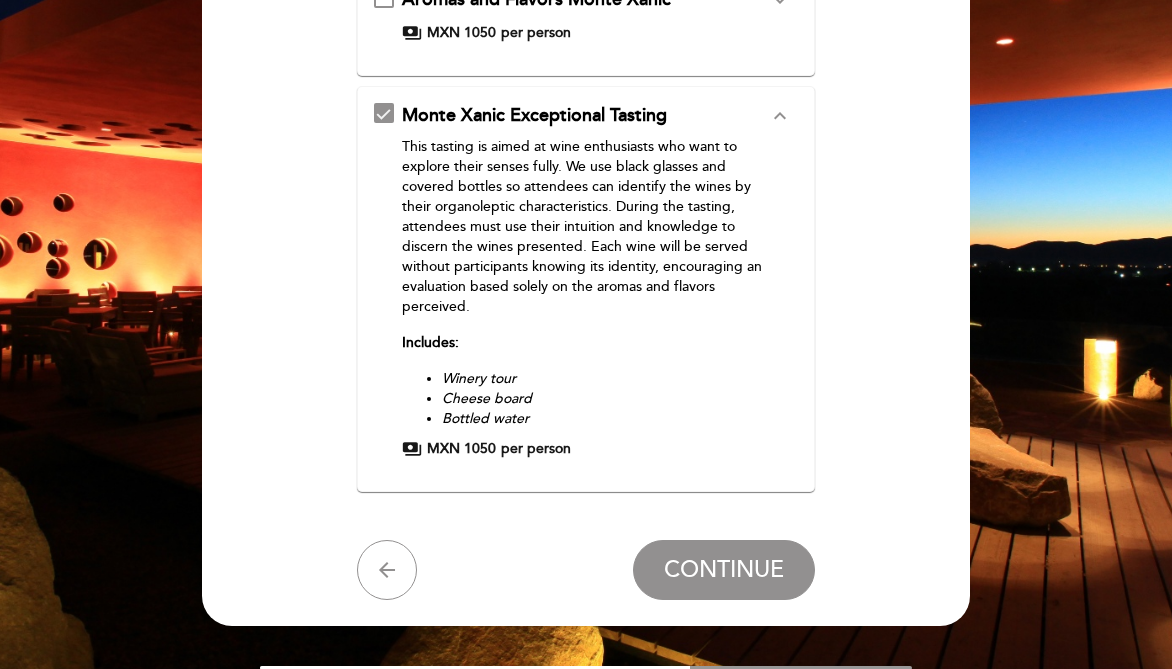 scroll, scrollTop: 44, scrollLeft: 0, axis: vertical 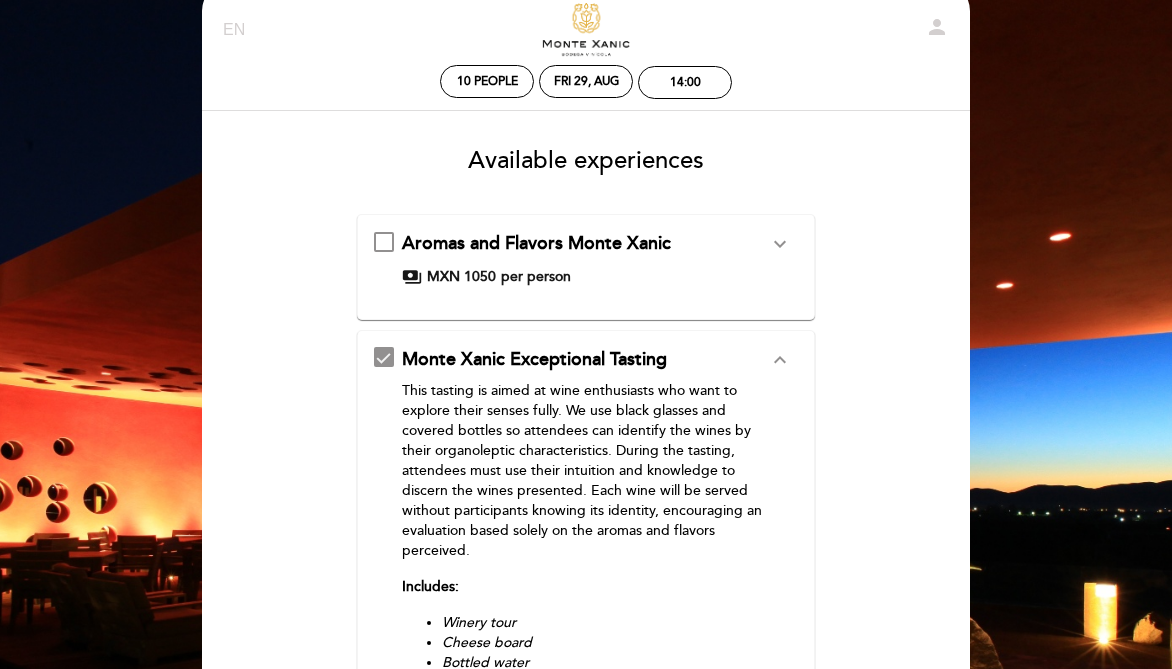 click on "payments
MXN 1050
per person" at bounding box center (585, 277) 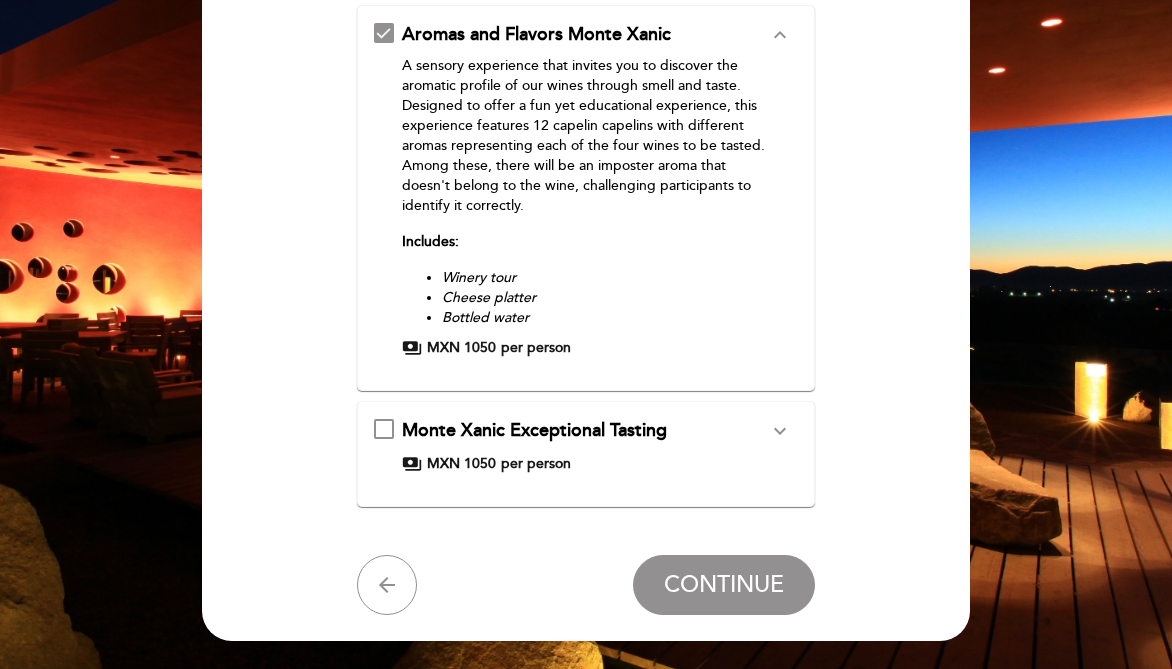 scroll, scrollTop: 388, scrollLeft: 0, axis: vertical 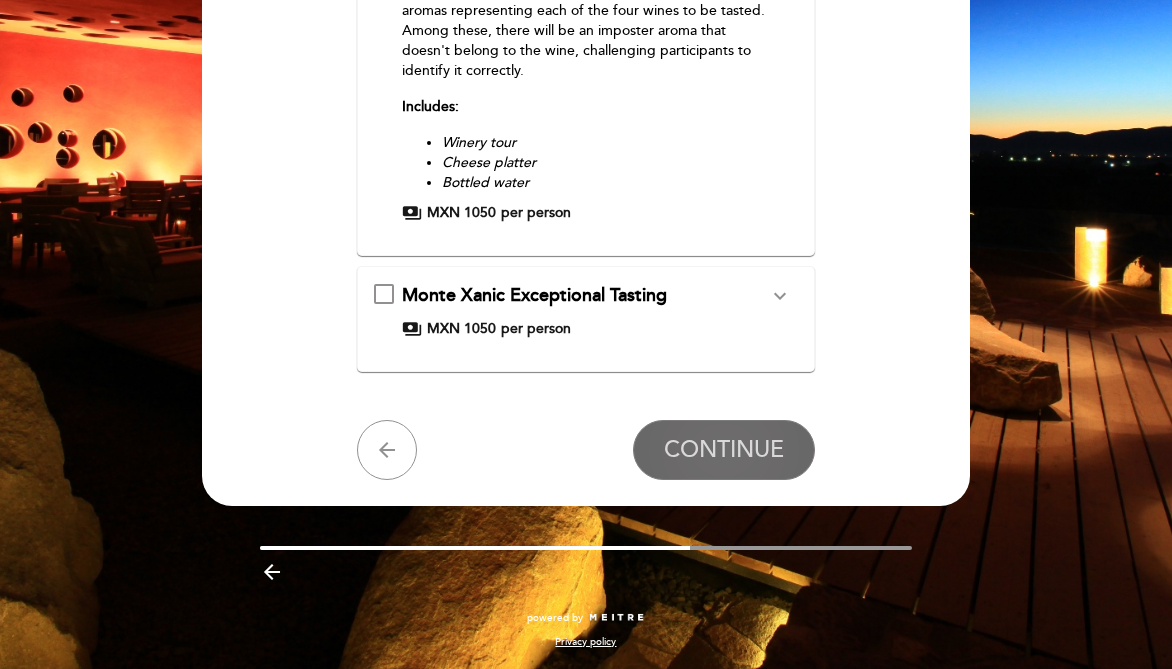 click on "CONTINUE" at bounding box center (724, 450) 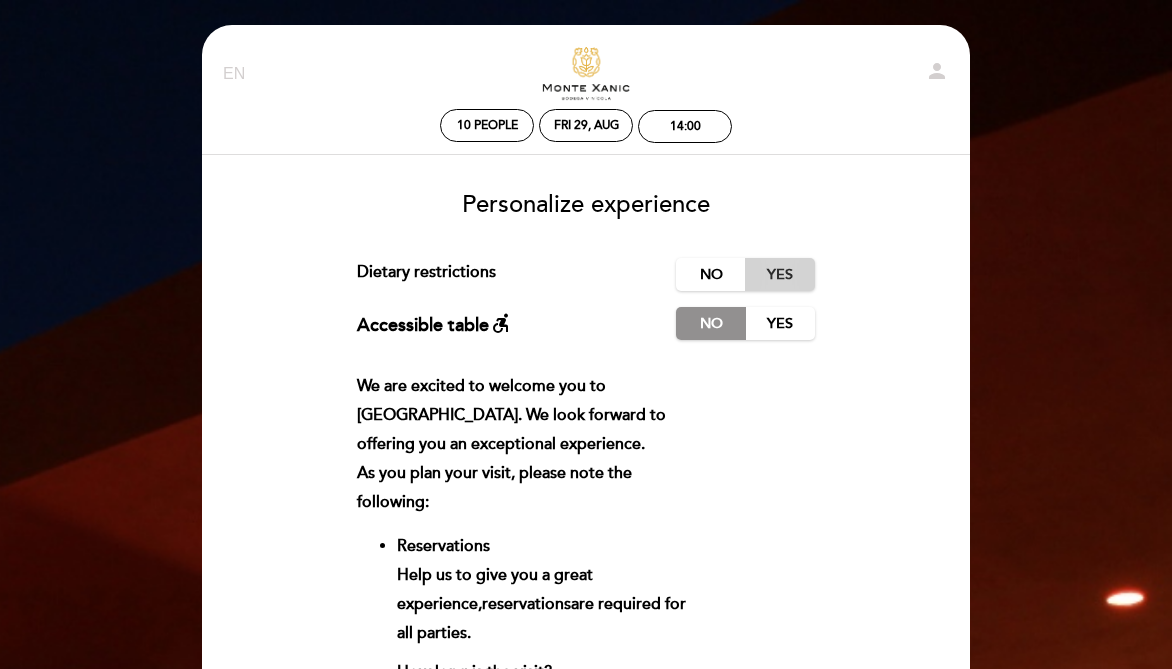 click on "Yes" at bounding box center (780, 274) 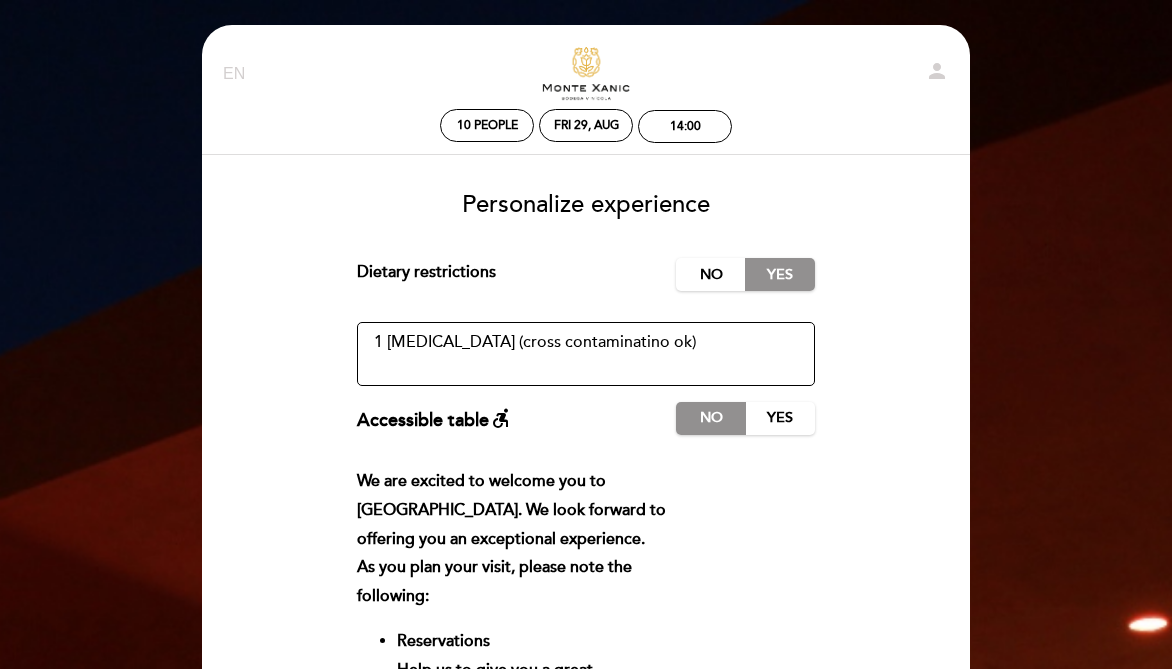 click at bounding box center [586, 354] 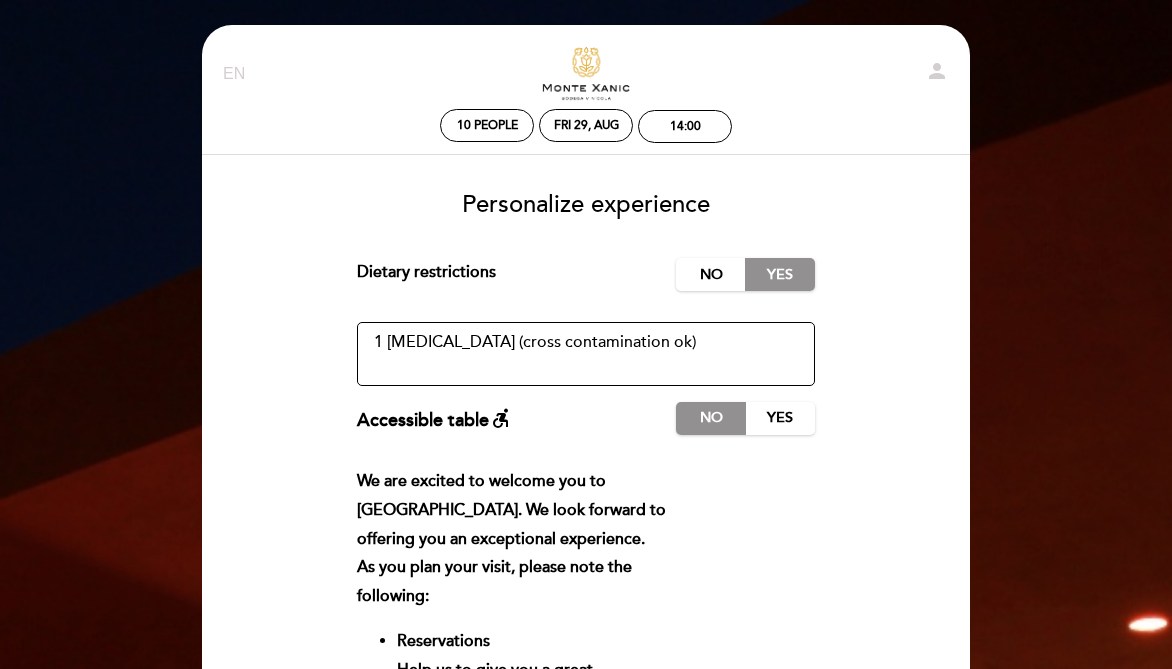 click at bounding box center (586, 354) 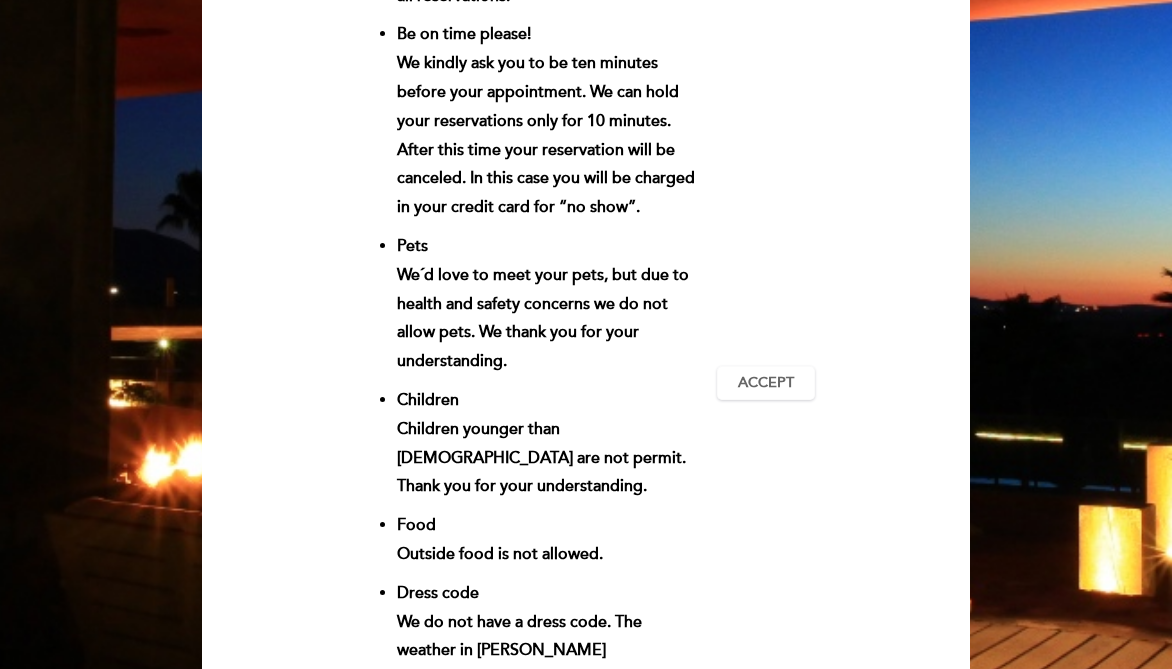 scroll, scrollTop: 851, scrollLeft: 0, axis: vertical 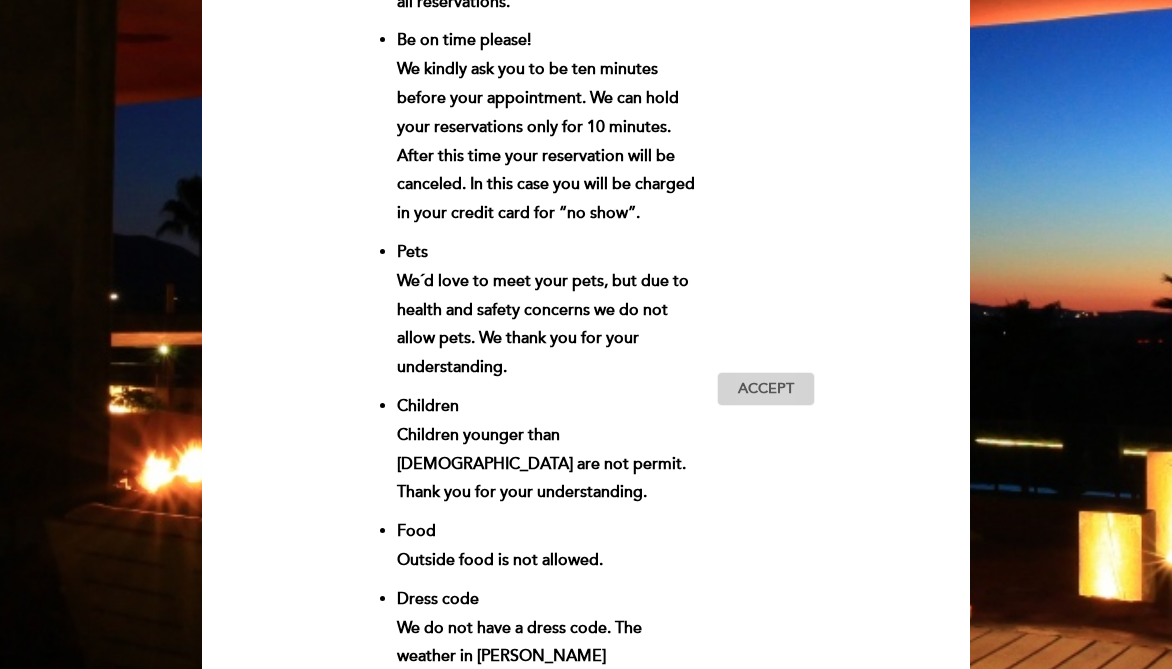 type on "1 gluten intolerance (cross contamination ok)
1 no red meat" 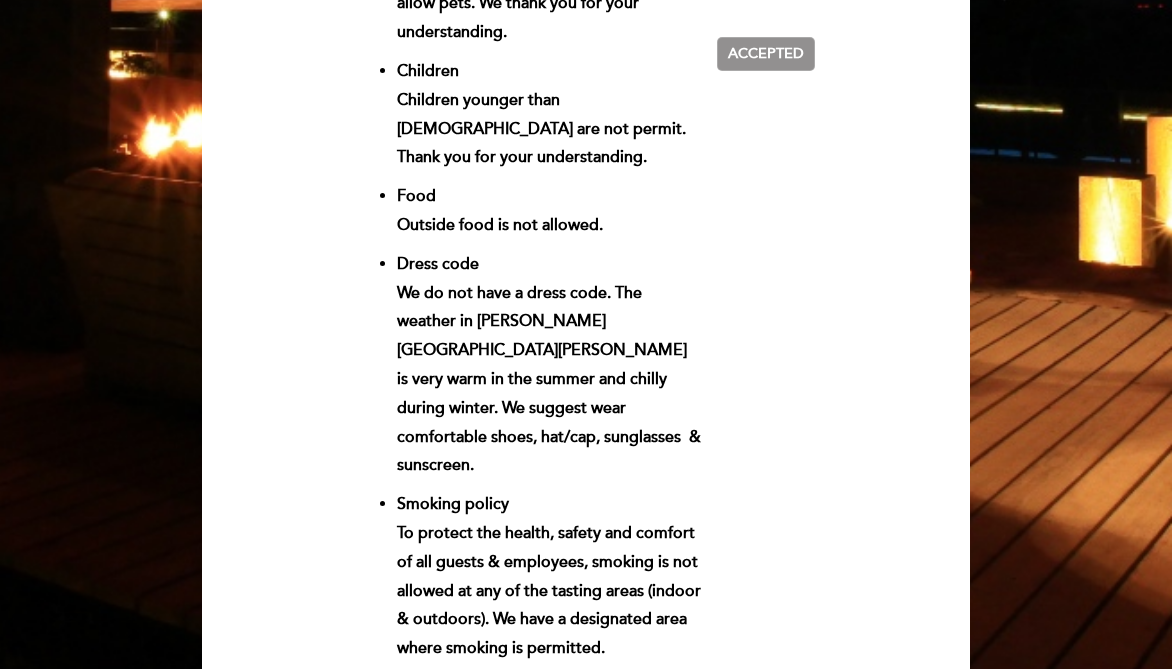scroll, scrollTop: 1509, scrollLeft: 0, axis: vertical 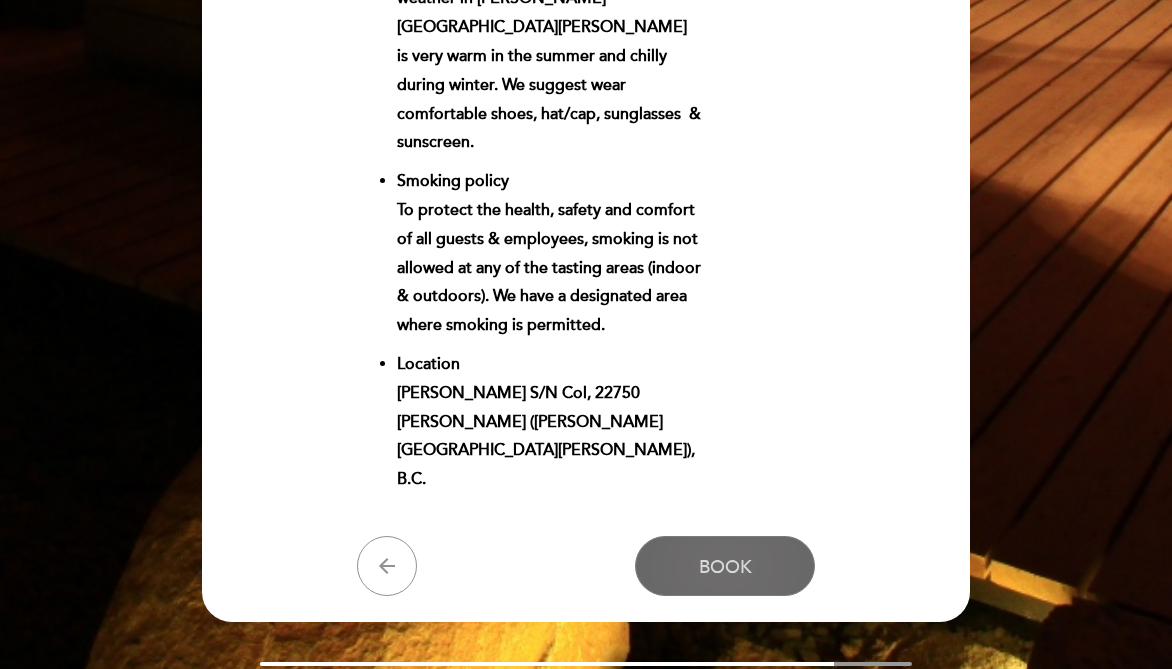 click on "Book" at bounding box center (725, 566) 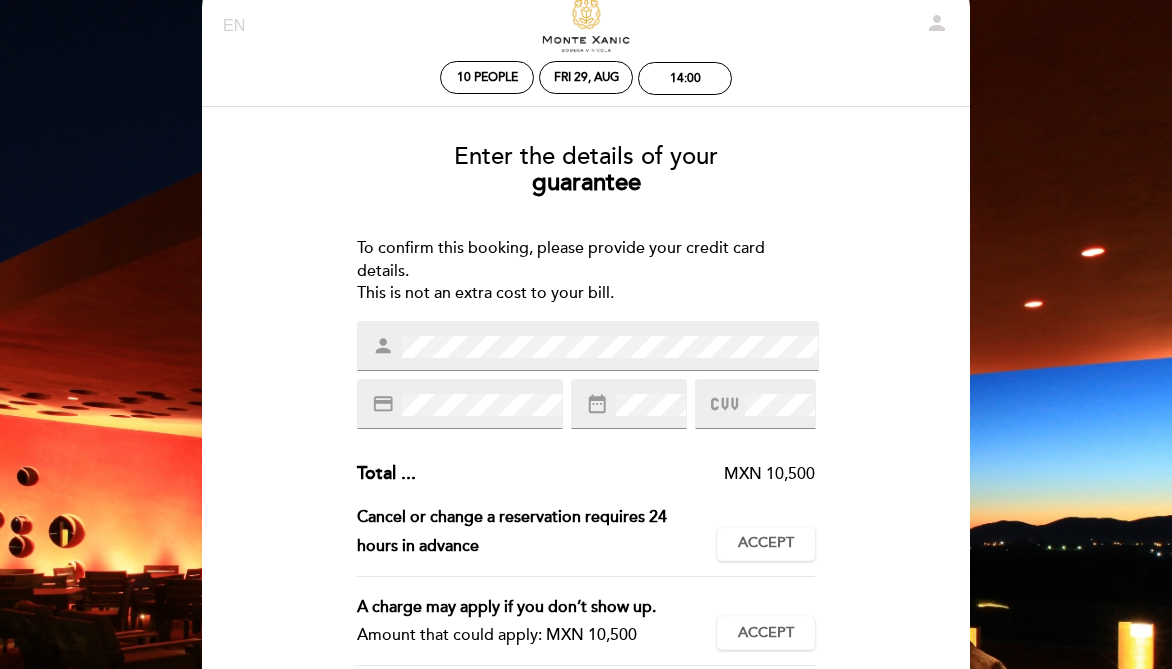scroll, scrollTop: 49, scrollLeft: 0, axis: vertical 